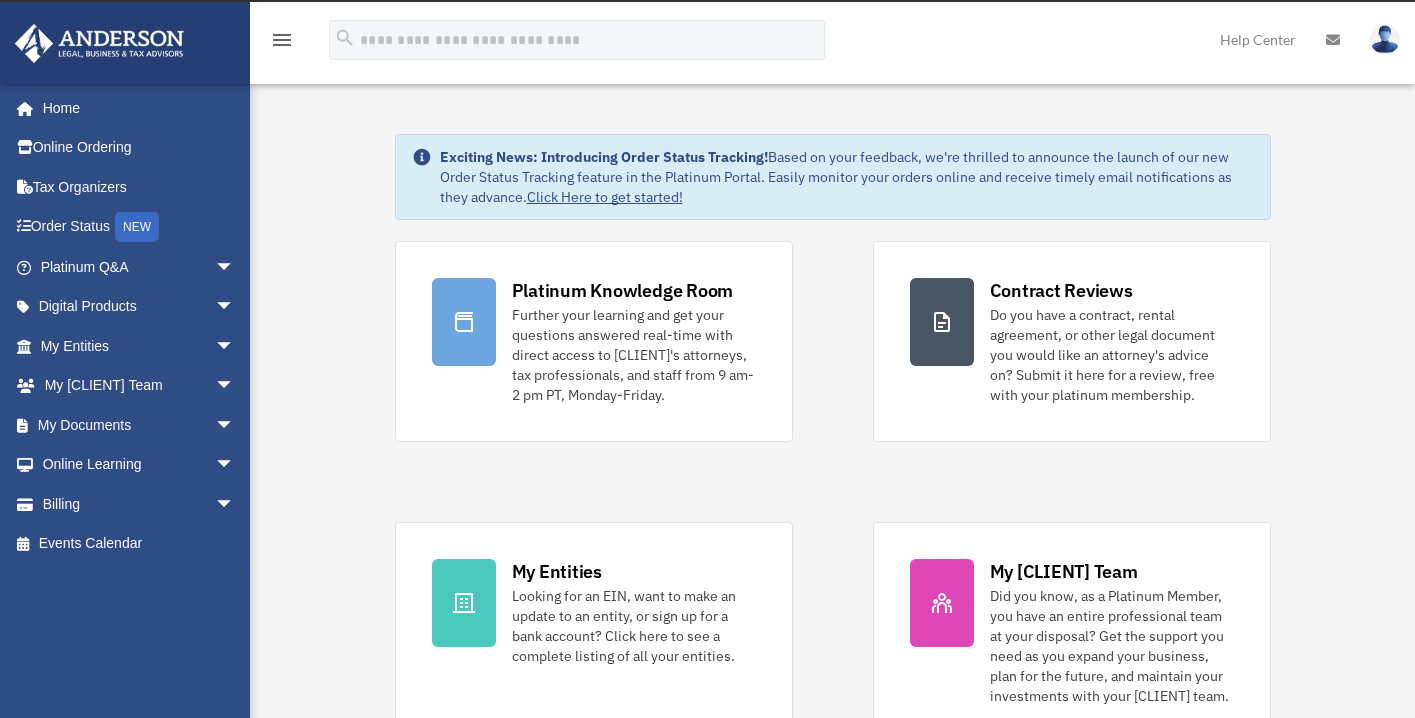 scroll, scrollTop: 0, scrollLeft: 0, axis: both 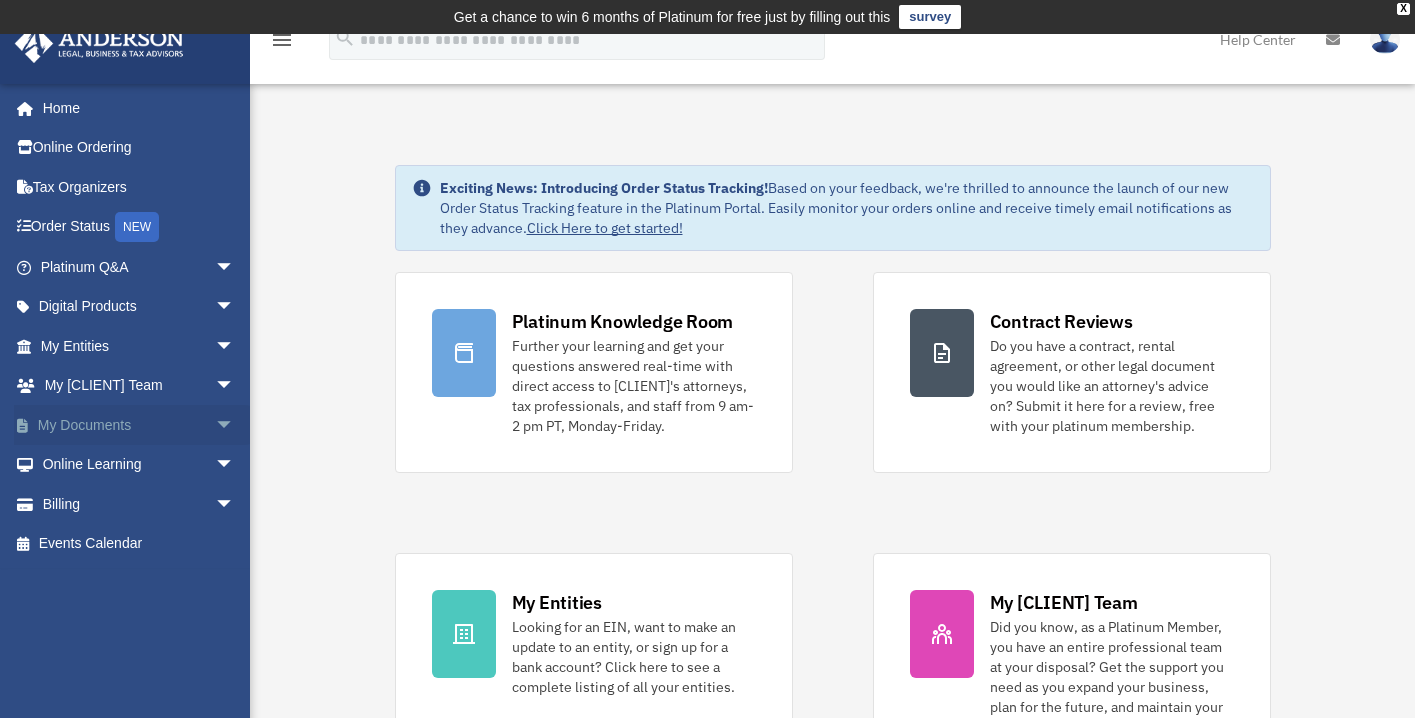 click on "My Documents arrow_drop_down" at bounding box center [139, 425] 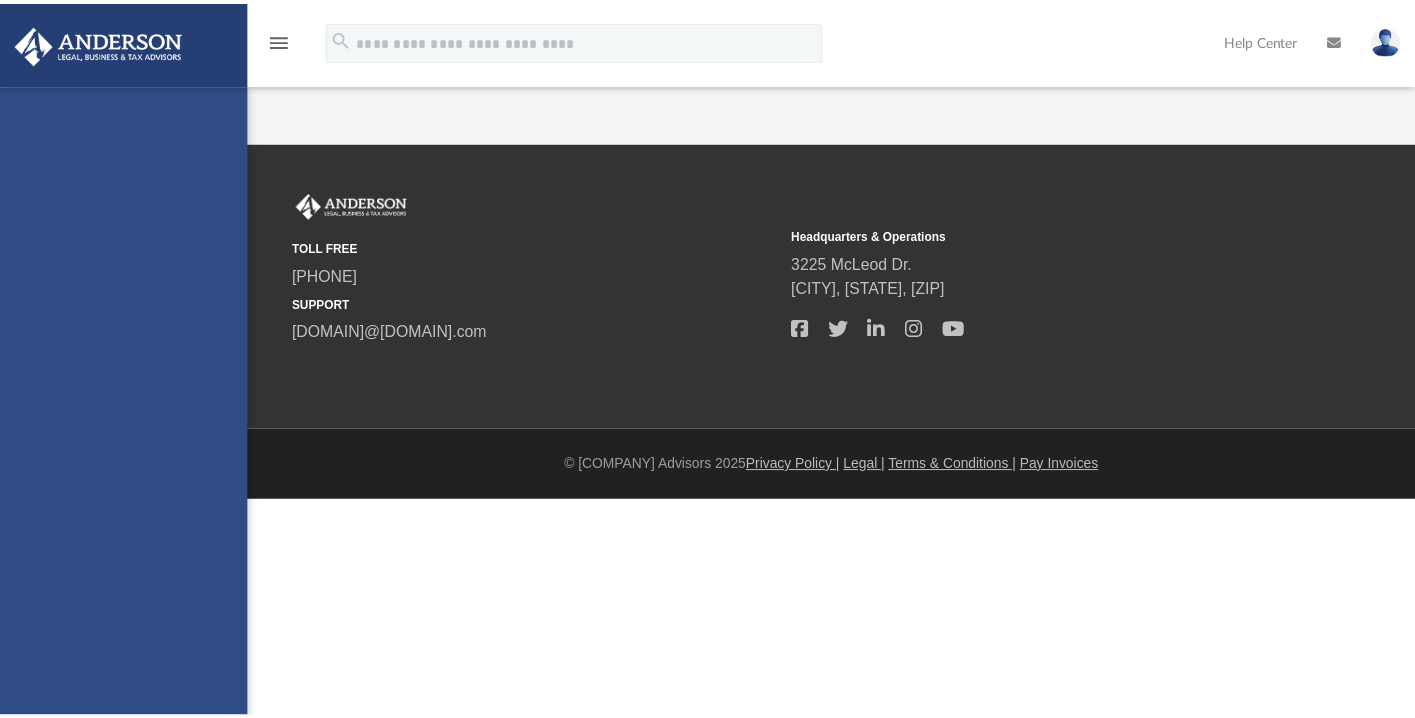 scroll, scrollTop: 0, scrollLeft: 0, axis: both 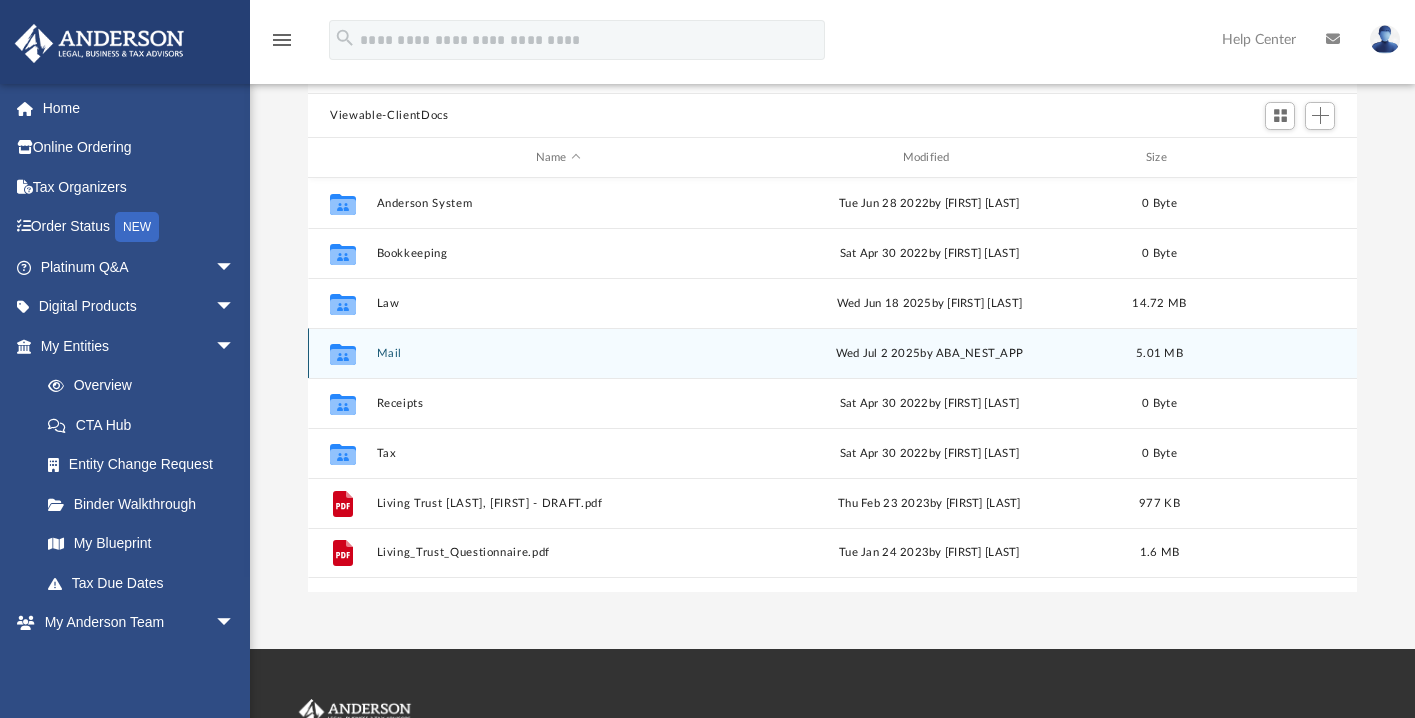 click on "Collaborated Folder" at bounding box center (343, 354) 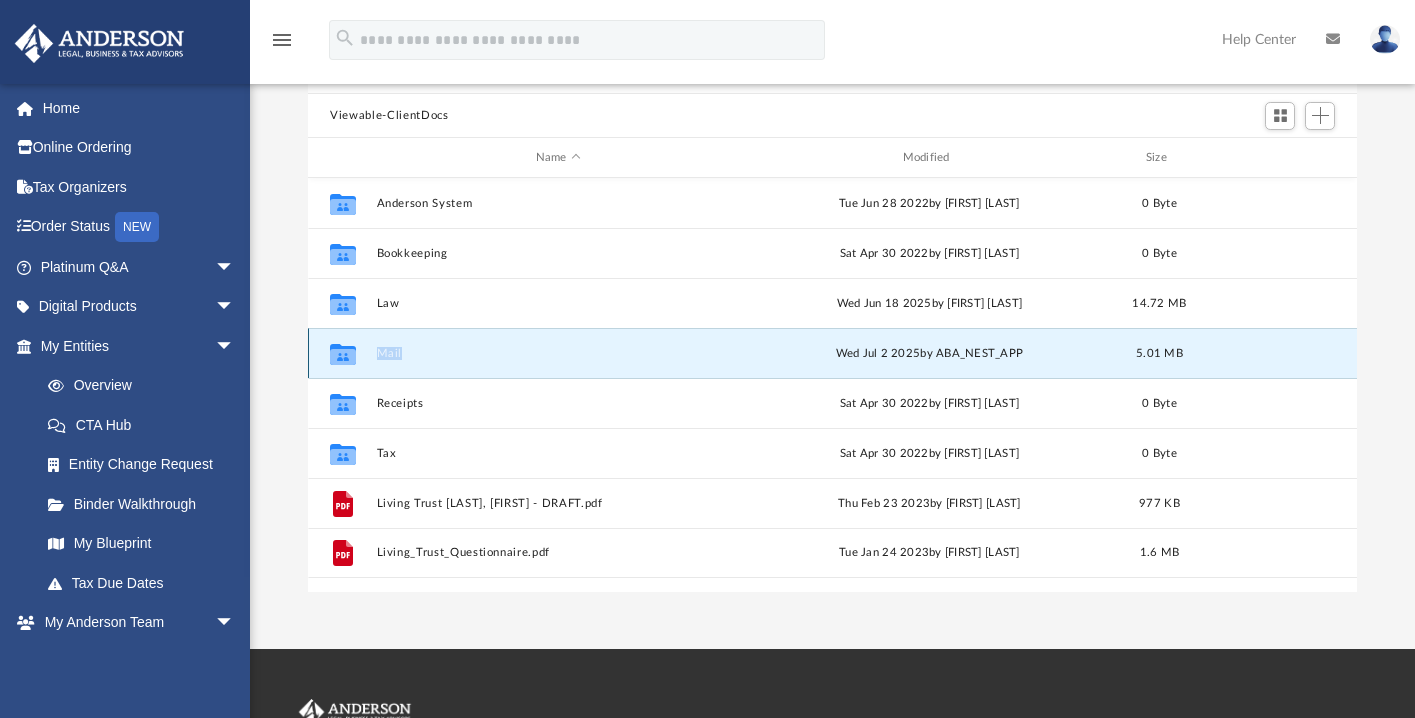 click on "Collaborated Folder" at bounding box center [343, 354] 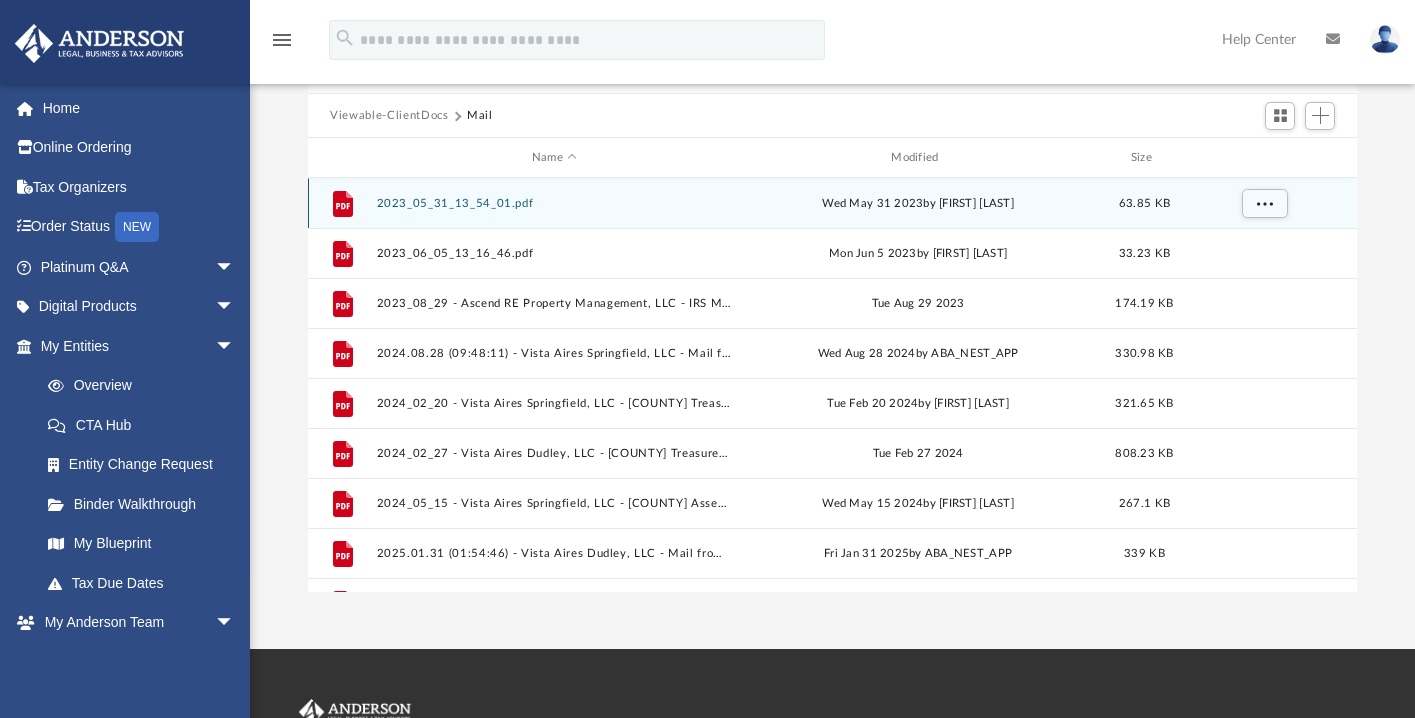 click on "2023_05_31_13_54_01.pdf" at bounding box center (554, 203) 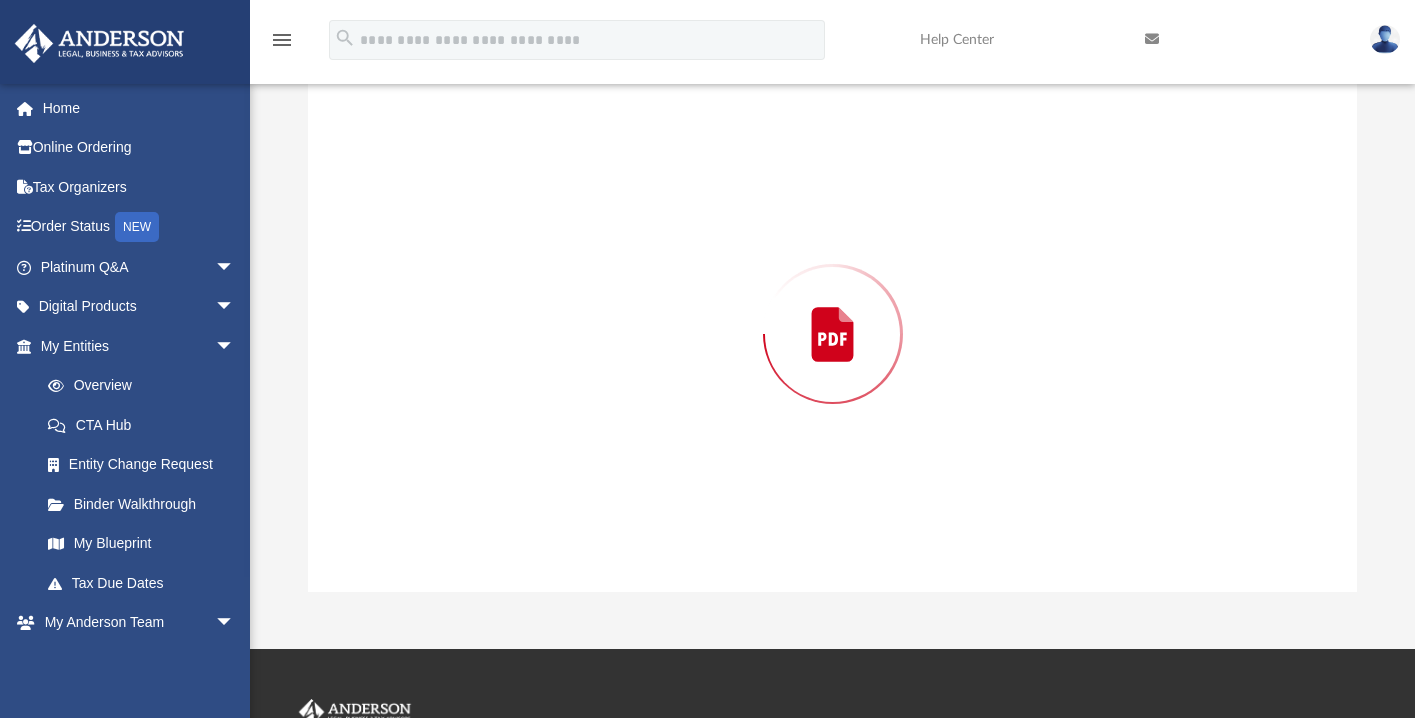 click at bounding box center [832, 334] 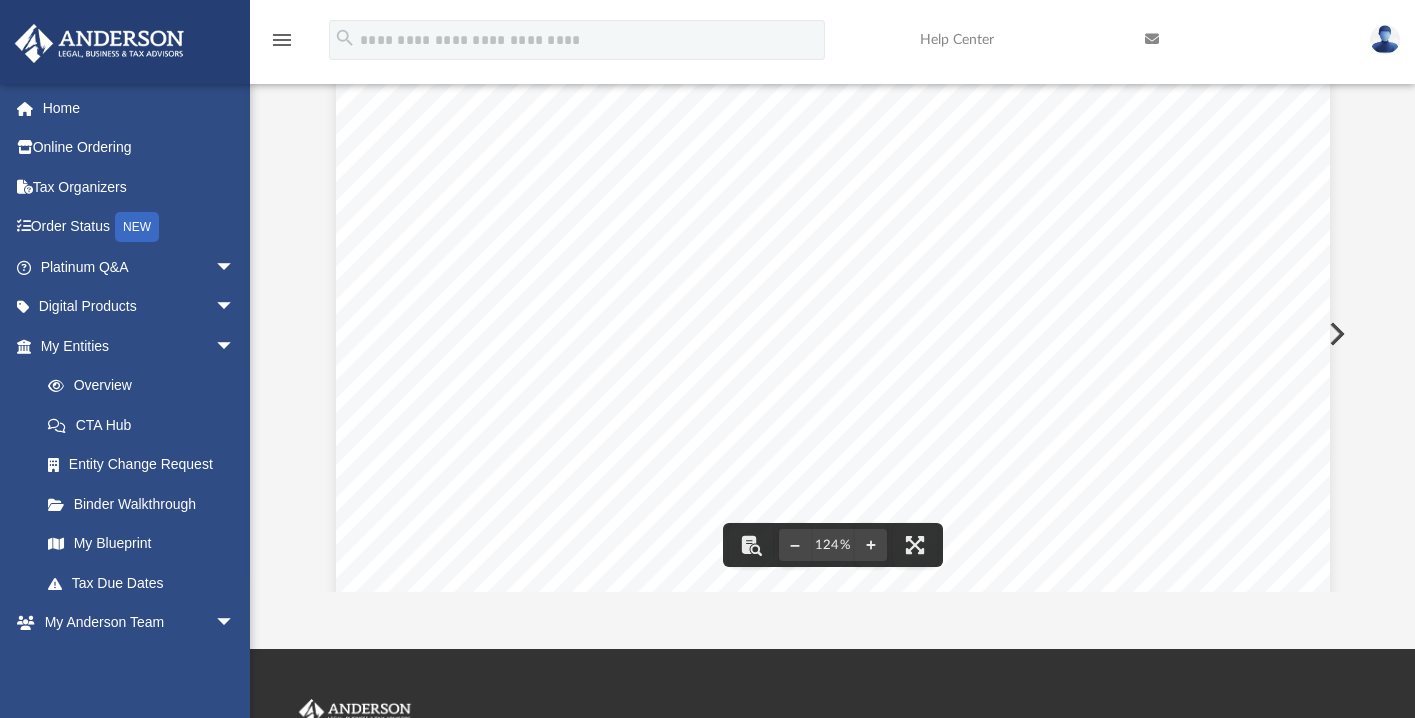 scroll, scrollTop: 823, scrollLeft: 0, axis: vertical 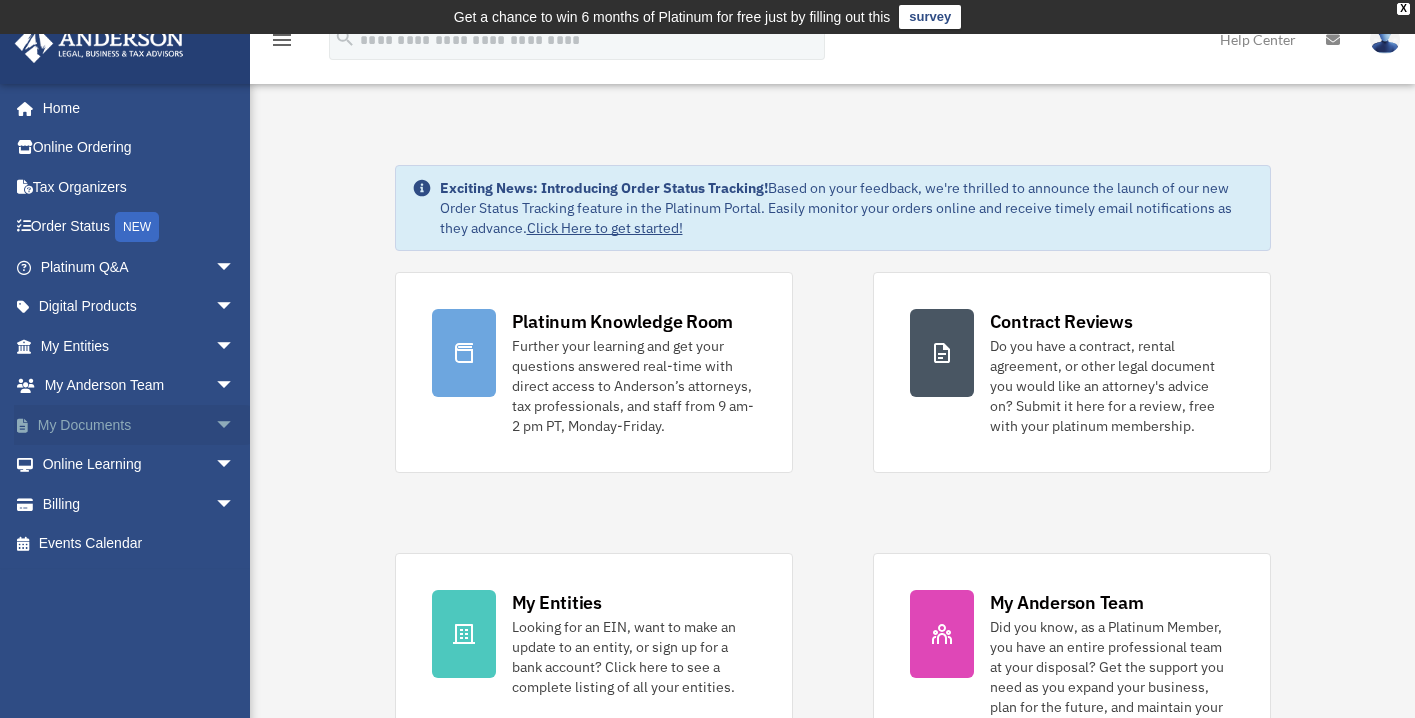 click on "My Documents arrow_drop_down" at bounding box center (139, 425) 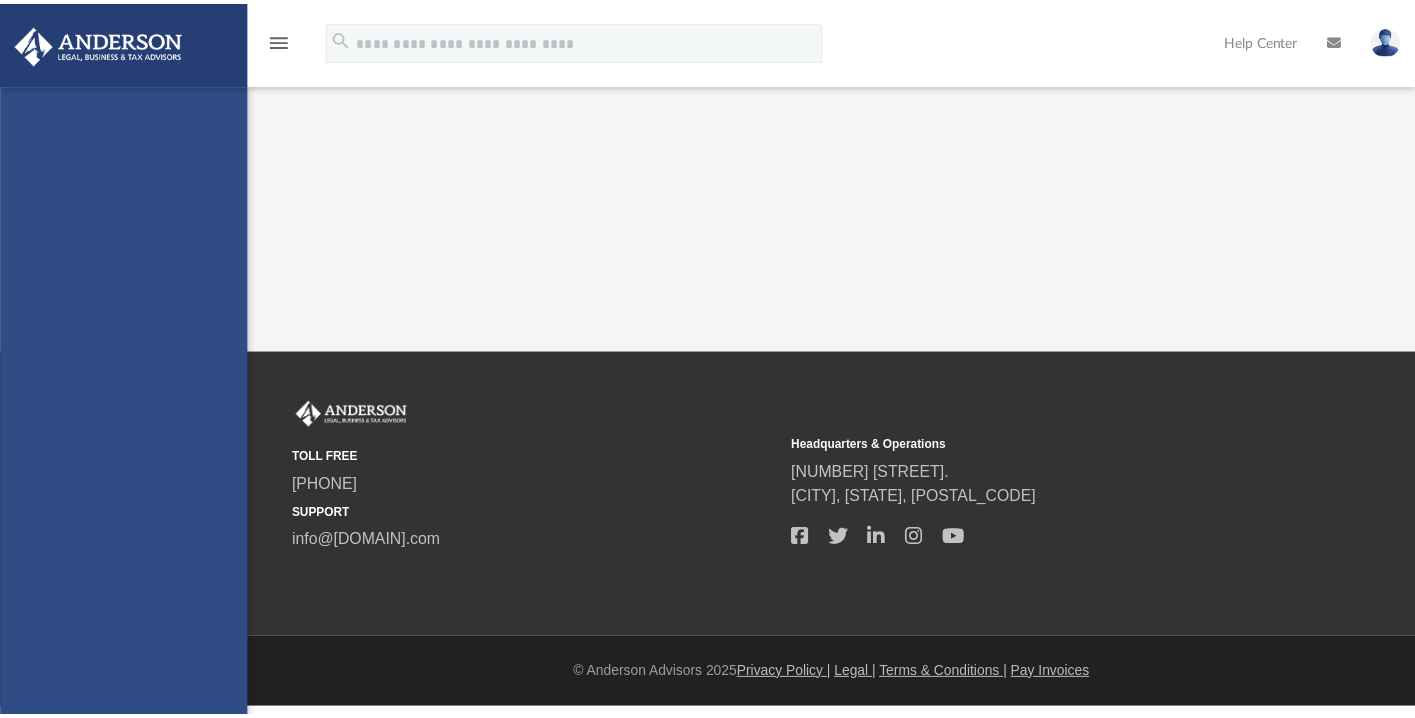 scroll, scrollTop: 0, scrollLeft: 0, axis: both 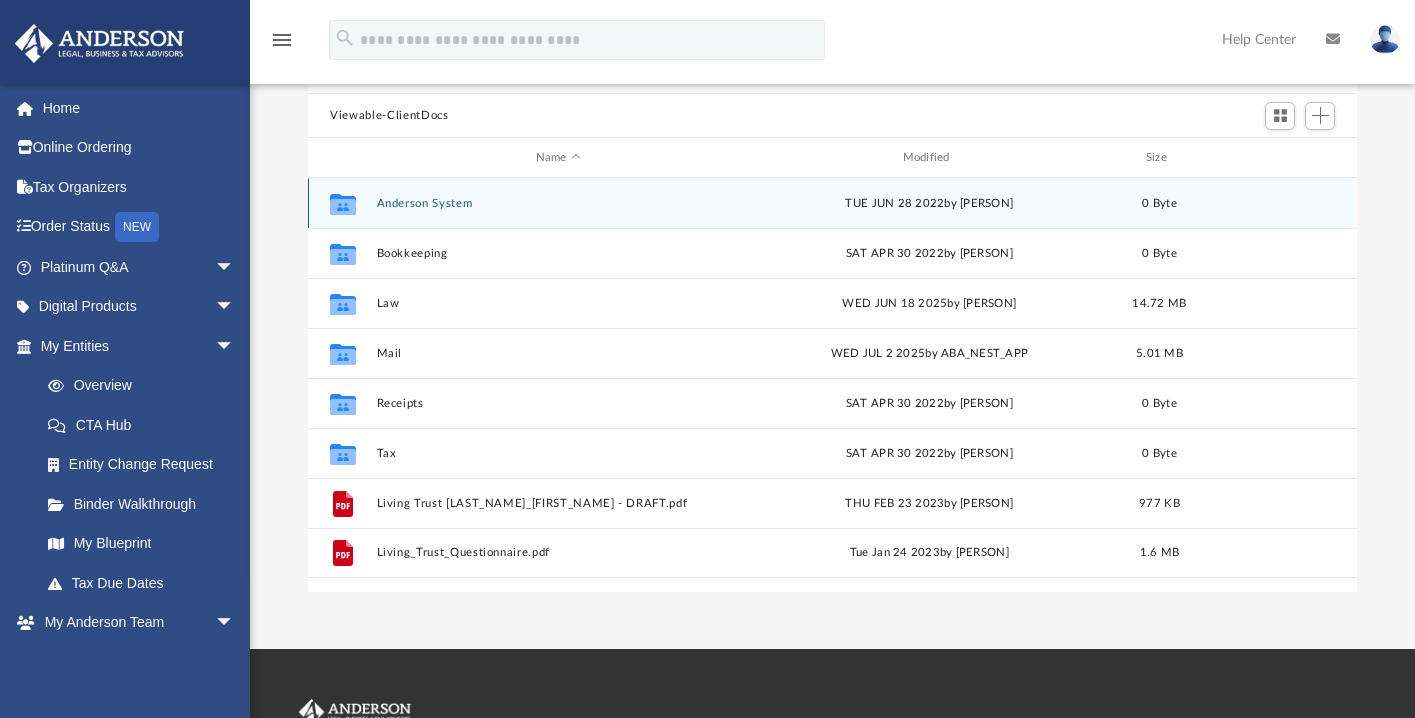 click on "Anderson System" at bounding box center (558, 203) 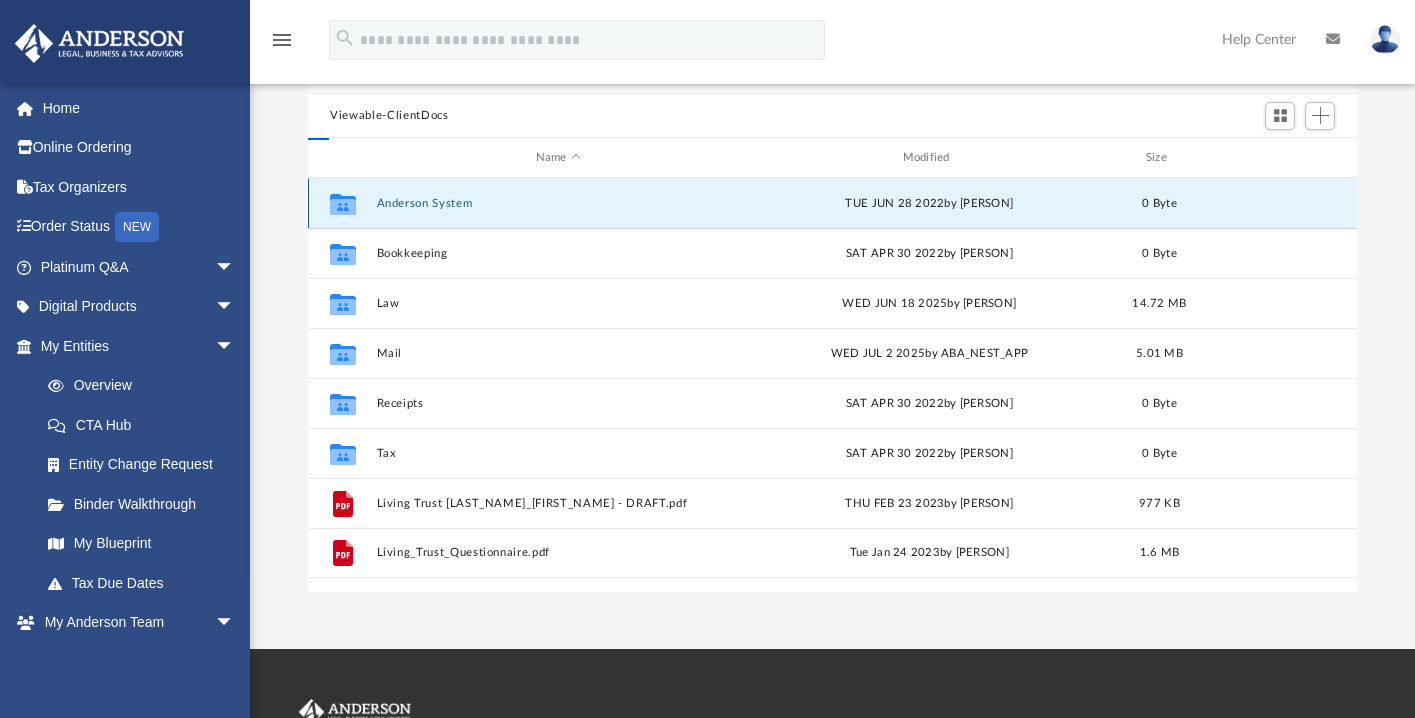 click on "Anderson System" at bounding box center (558, 203) 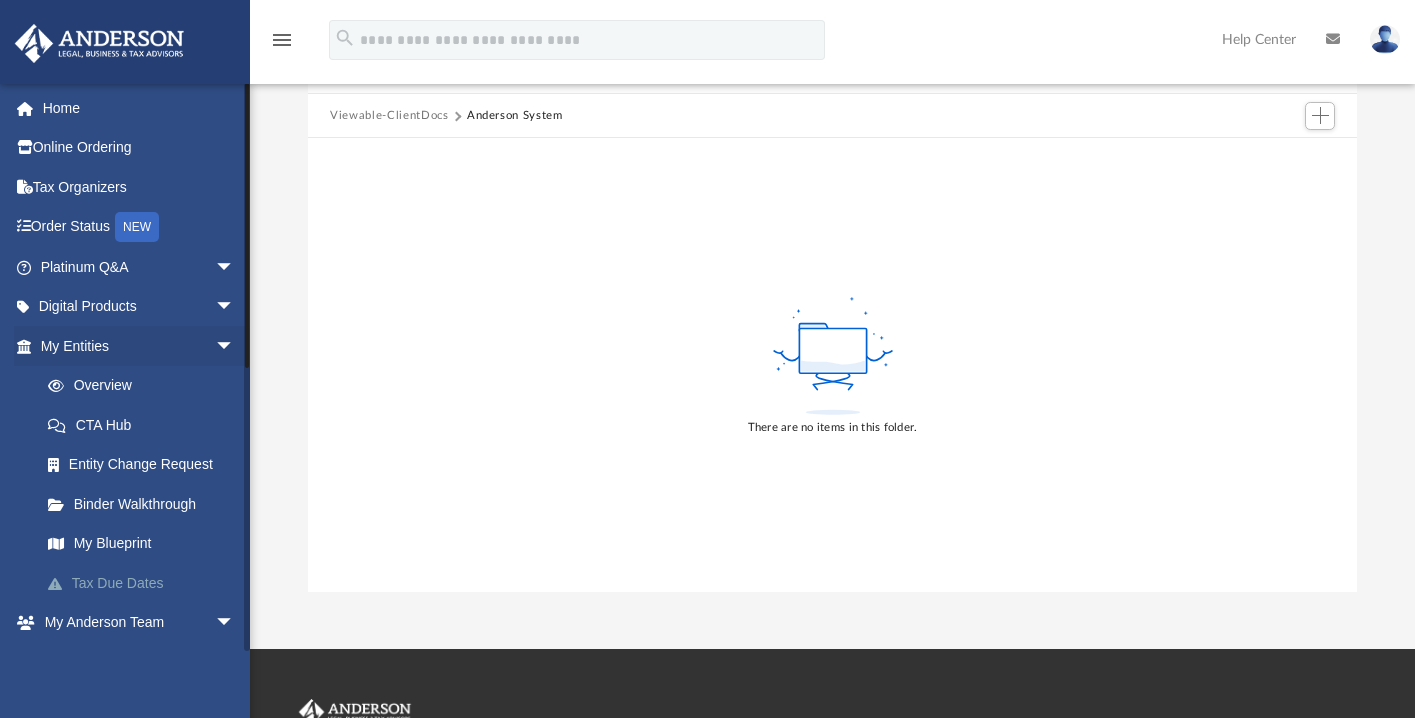 click on "Tax Due Dates" at bounding box center (146, 583) 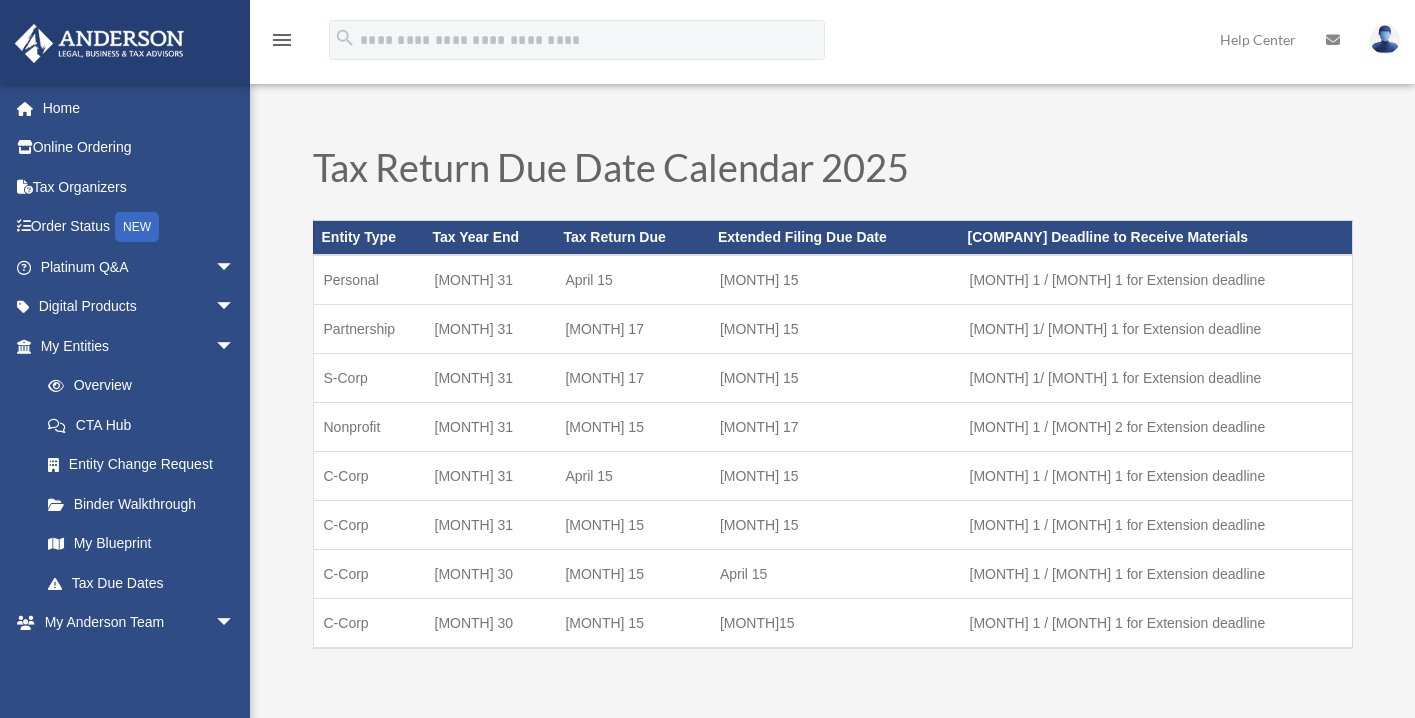 scroll, scrollTop: 0, scrollLeft: 0, axis: both 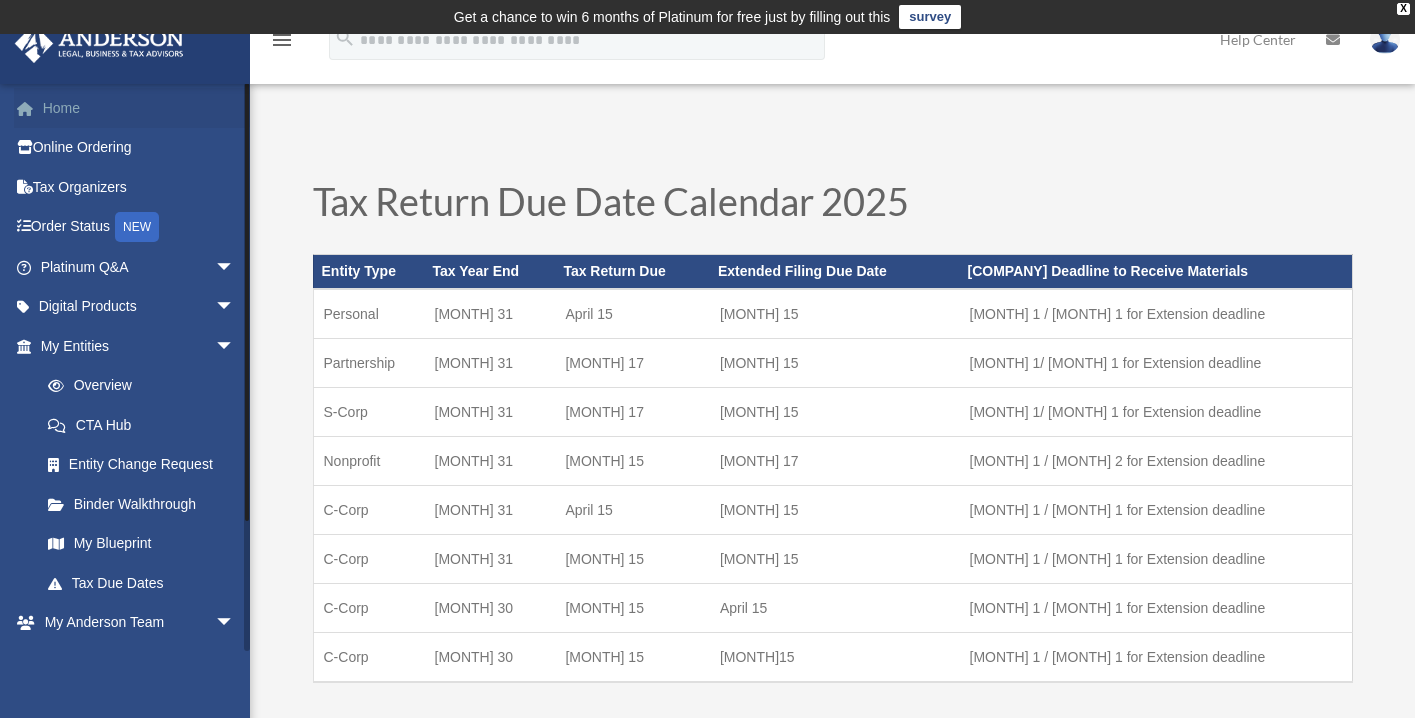click on "Home" at bounding box center (139, 108) 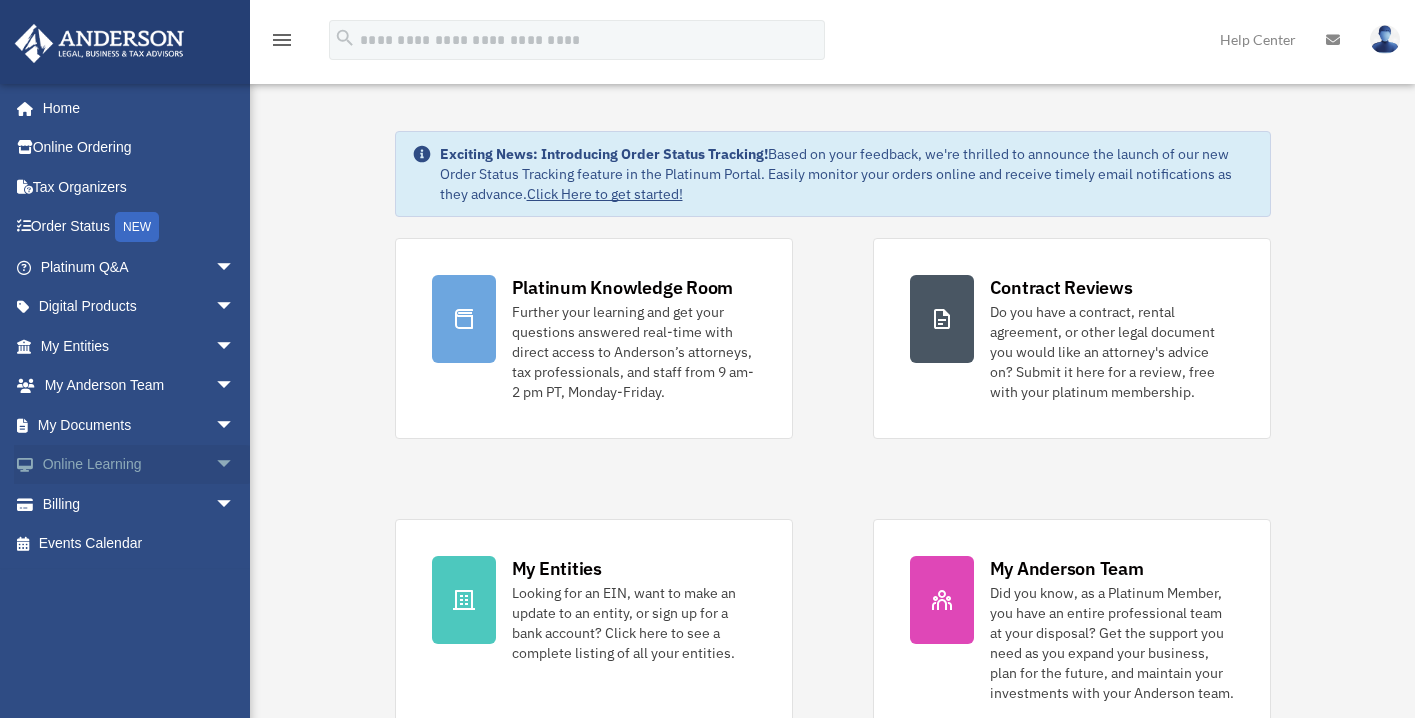 scroll, scrollTop: 0, scrollLeft: 0, axis: both 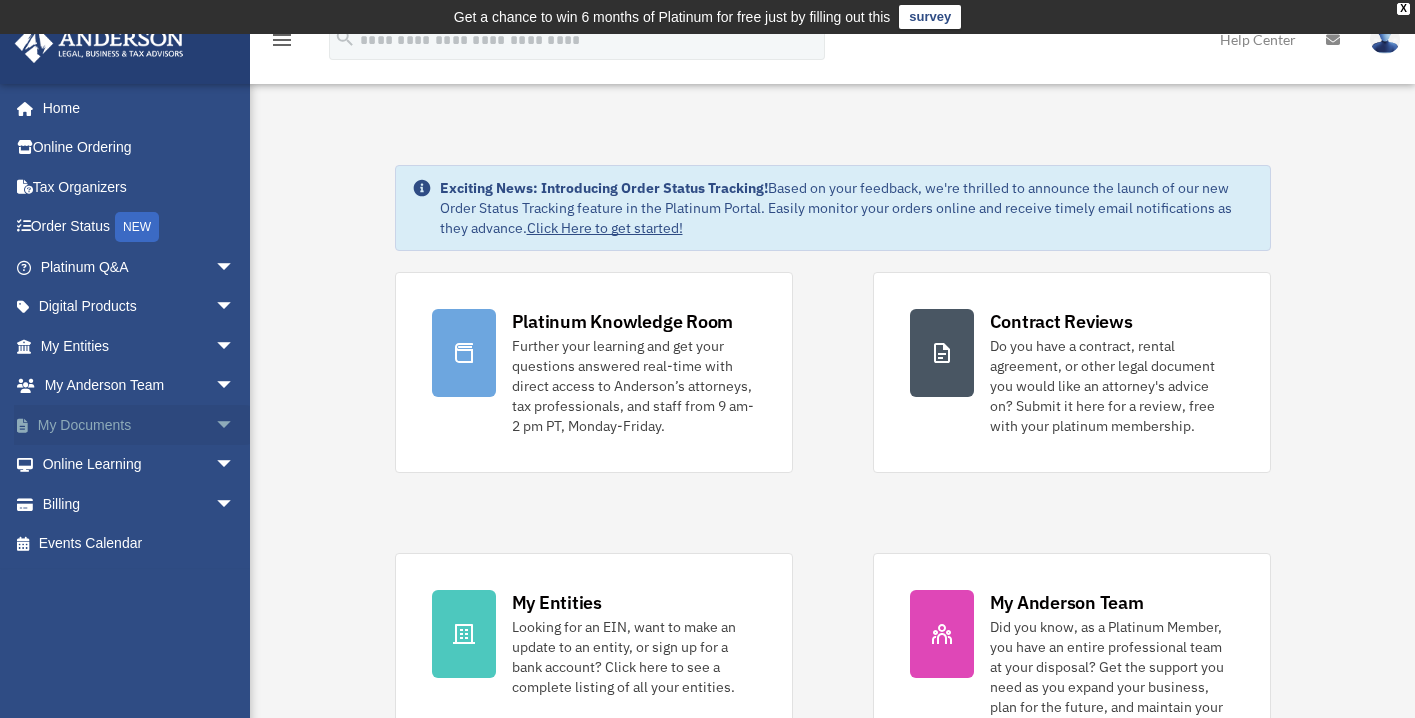 click on "My Documents arrow_drop_down" at bounding box center (139, 425) 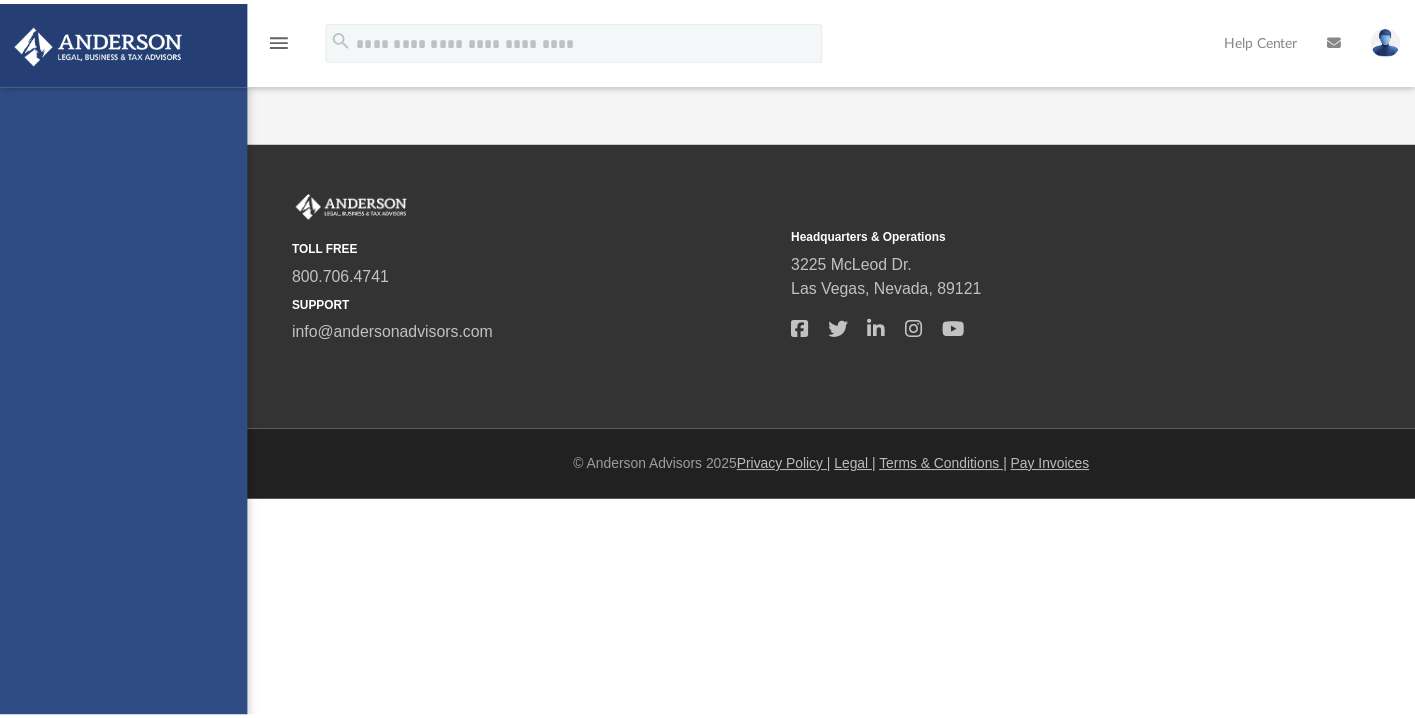 scroll, scrollTop: 0, scrollLeft: 0, axis: both 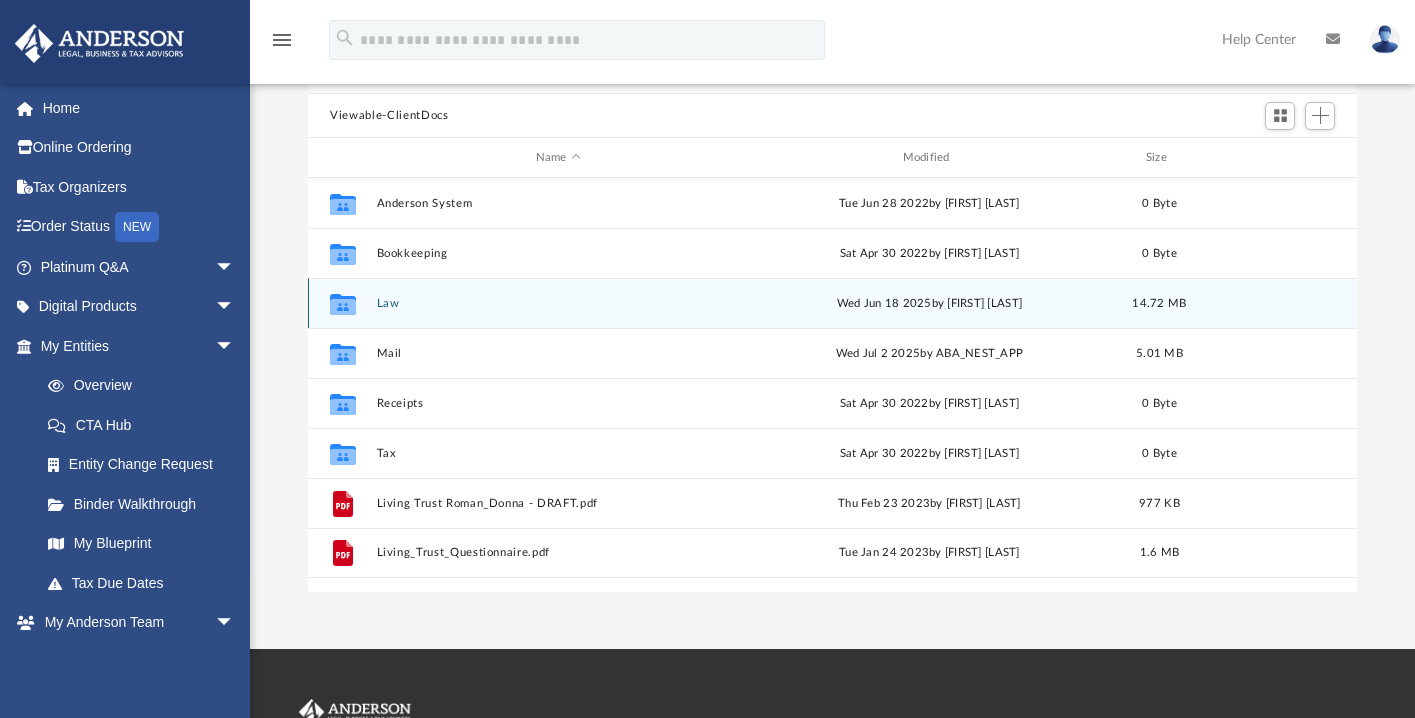 click on "Law" at bounding box center (558, 303) 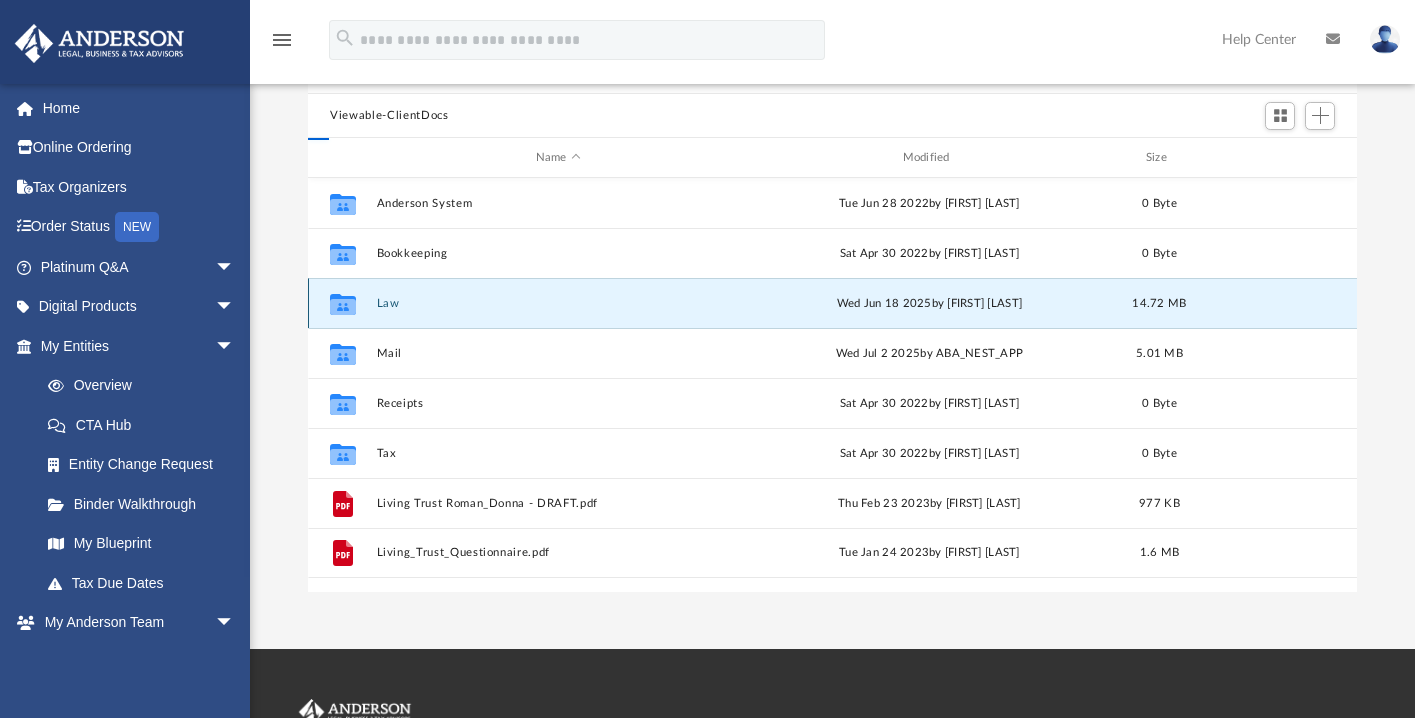 click on "Law" at bounding box center (558, 303) 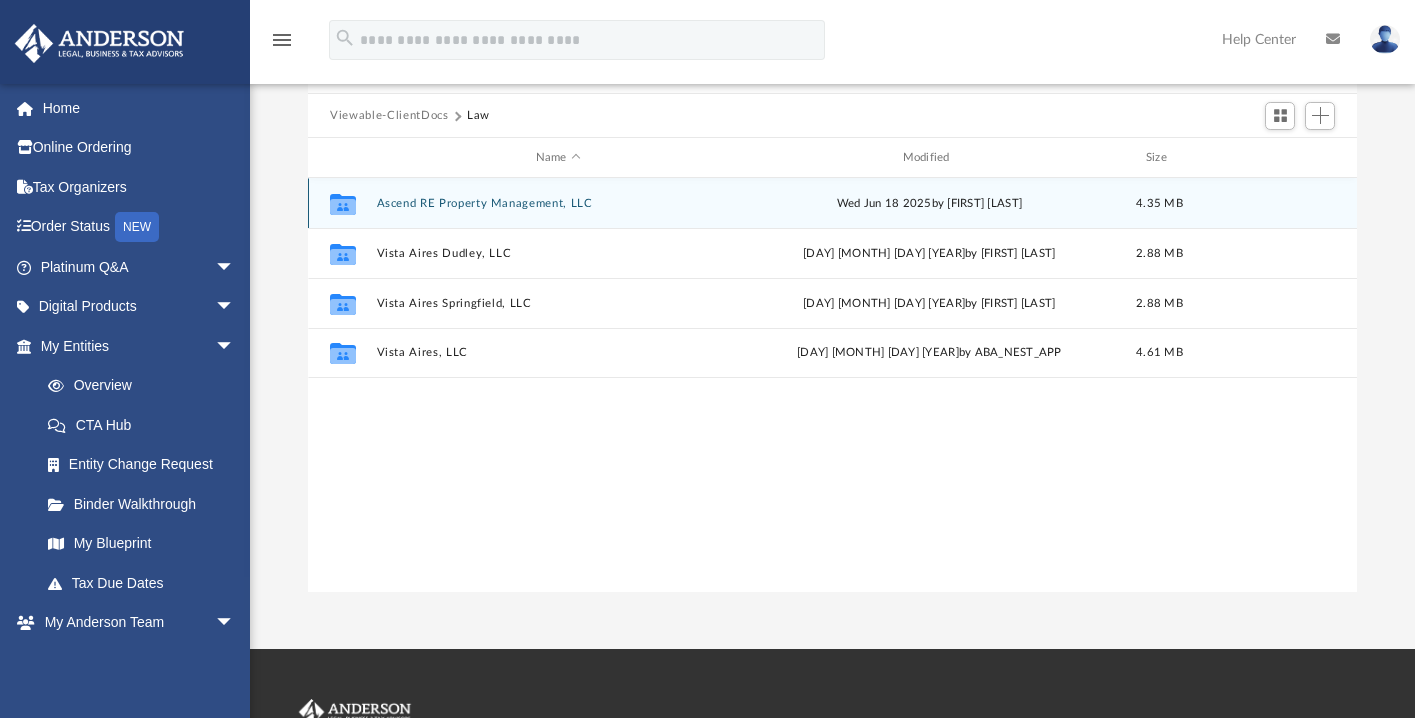 click on "Collaborated Folder Ascend RE Property Management, LLC Wed Jun 18 2025  by Cat Hernandez Sarmiento 4.35 MB" at bounding box center (832, 203) 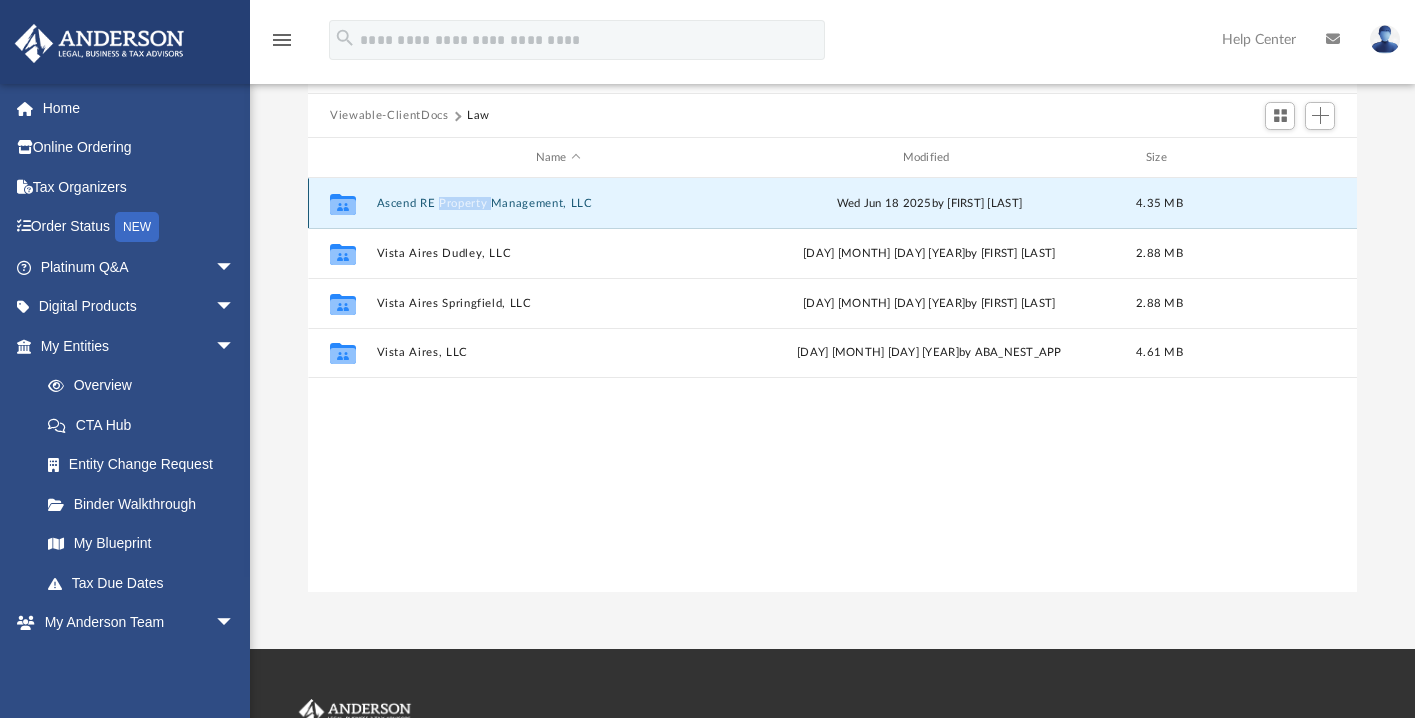click on "Collaborated Folder Ascend RE Property Management, LLC Wed Jun 18 2025  by Cat Hernandez Sarmiento 4.35 MB" at bounding box center (832, 203) 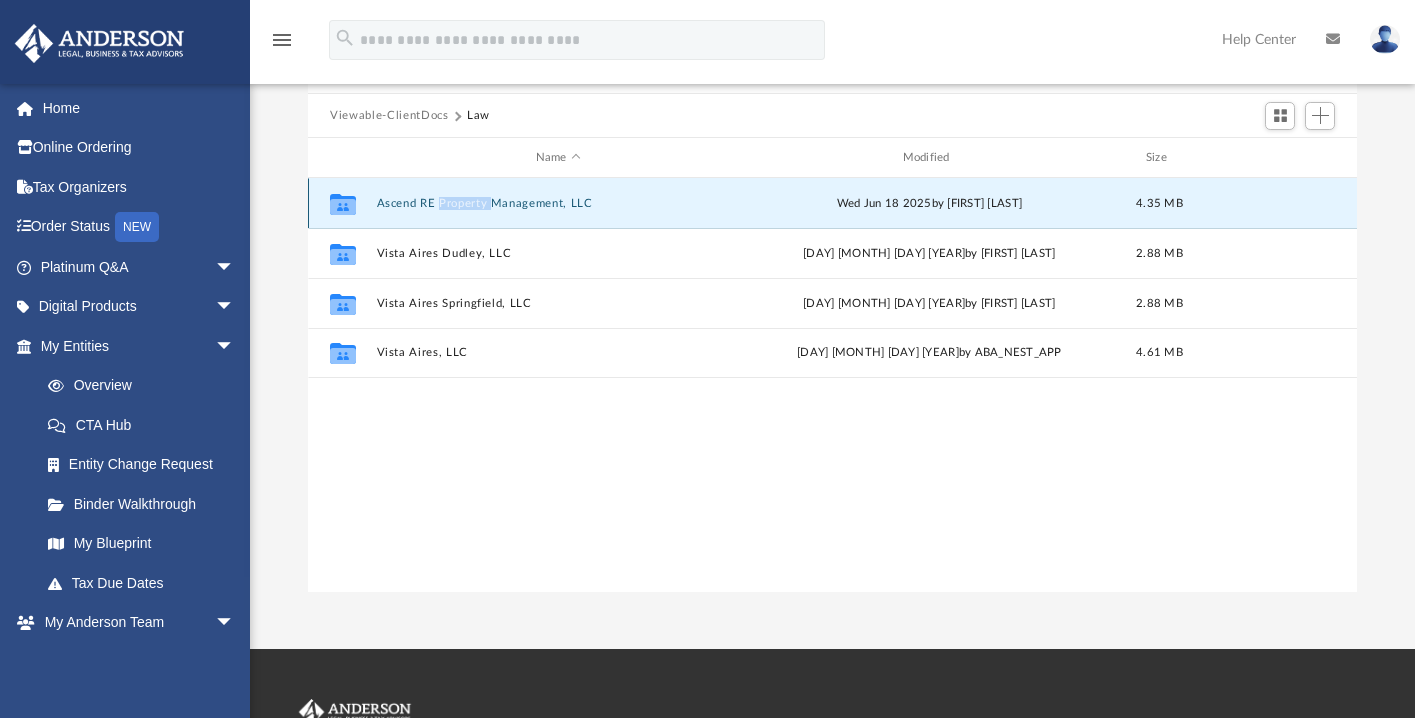 click on "Ascend RE Property Management, LLC" at bounding box center (558, 203) 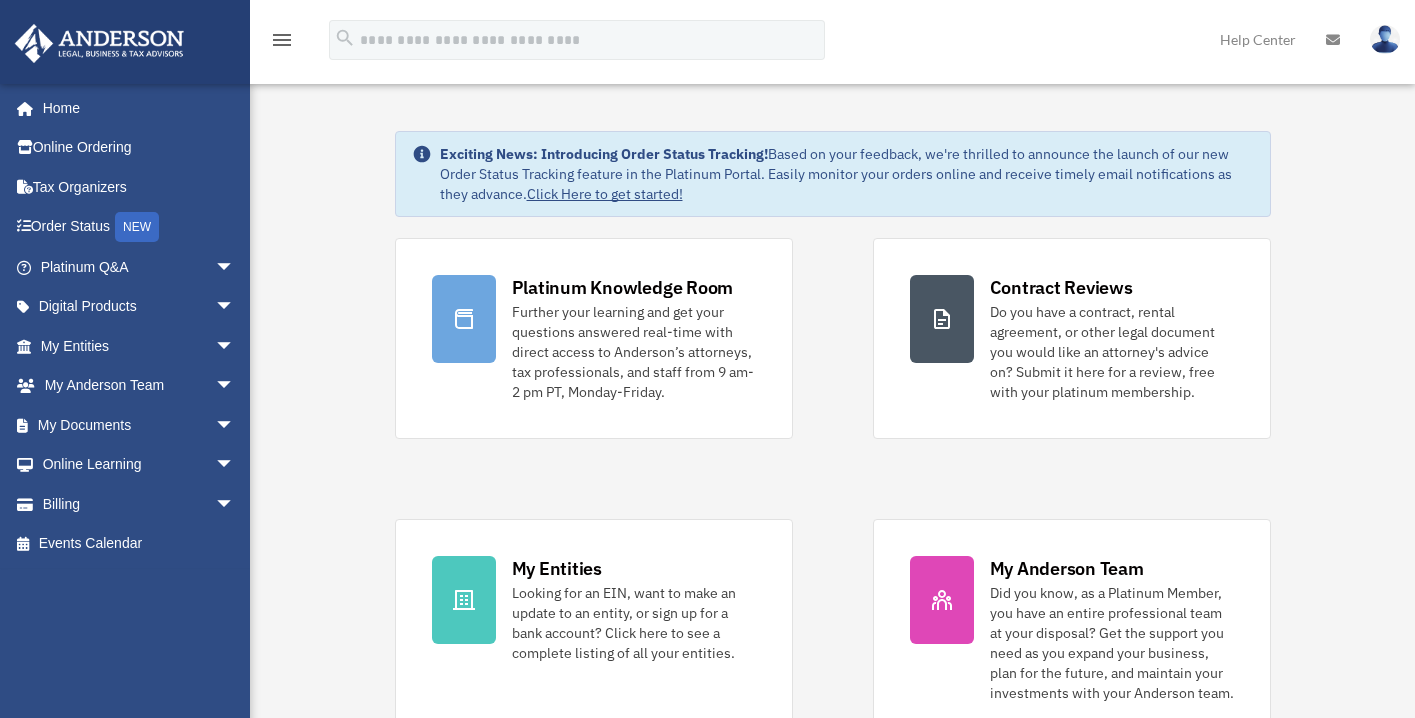 scroll, scrollTop: 0, scrollLeft: 0, axis: both 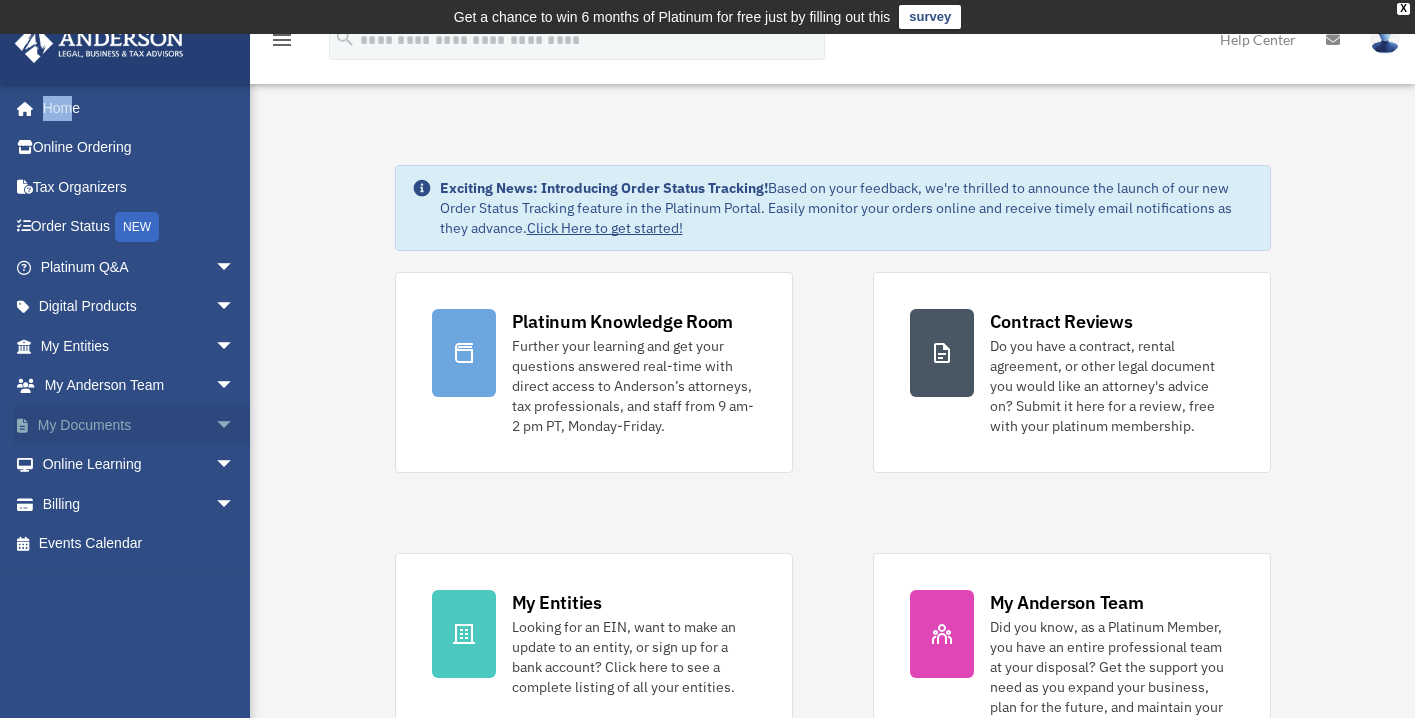 click on "My Documents arrow_drop_down" at bounding box center (139, 425) 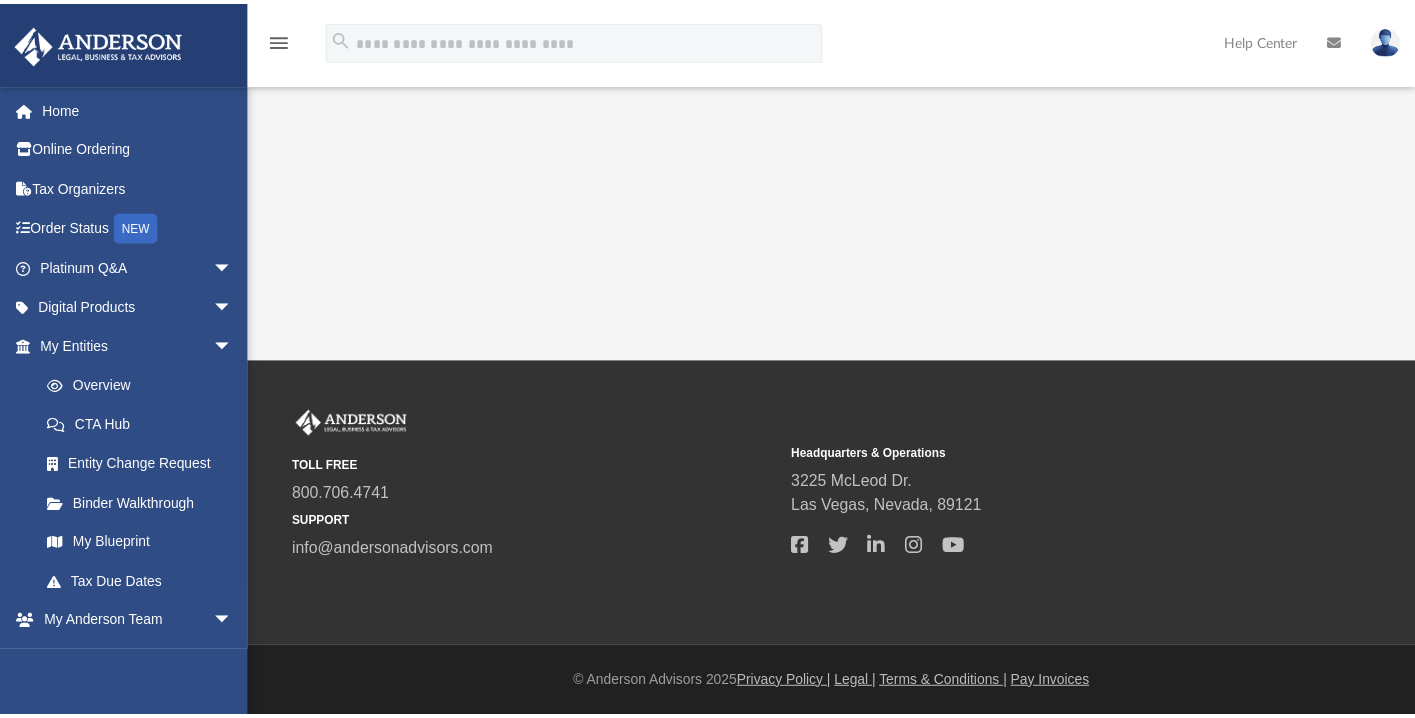 scroll, scrollTop: 0, scrollLeft: 0, axis: both 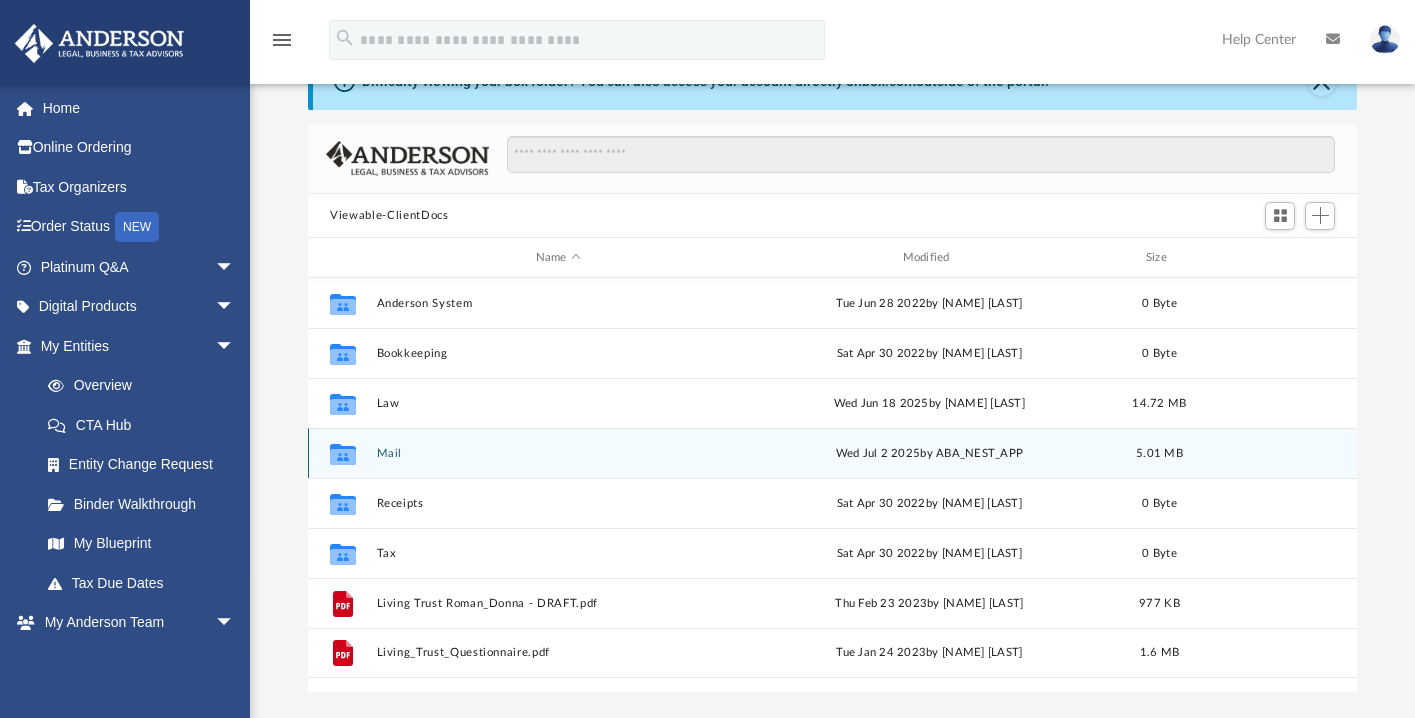 click on "Mail" at bounding box center [558, 453] 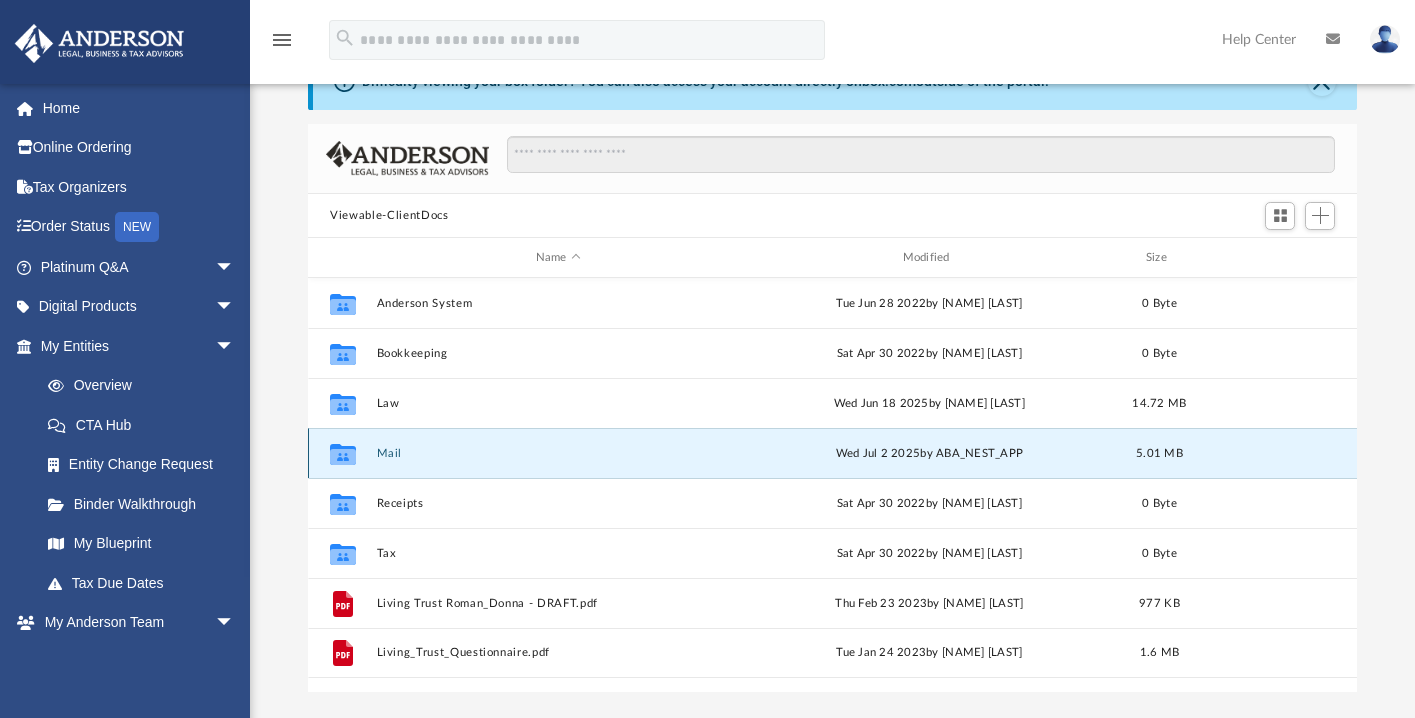click on "Mail" at bounding box center (558, 453) 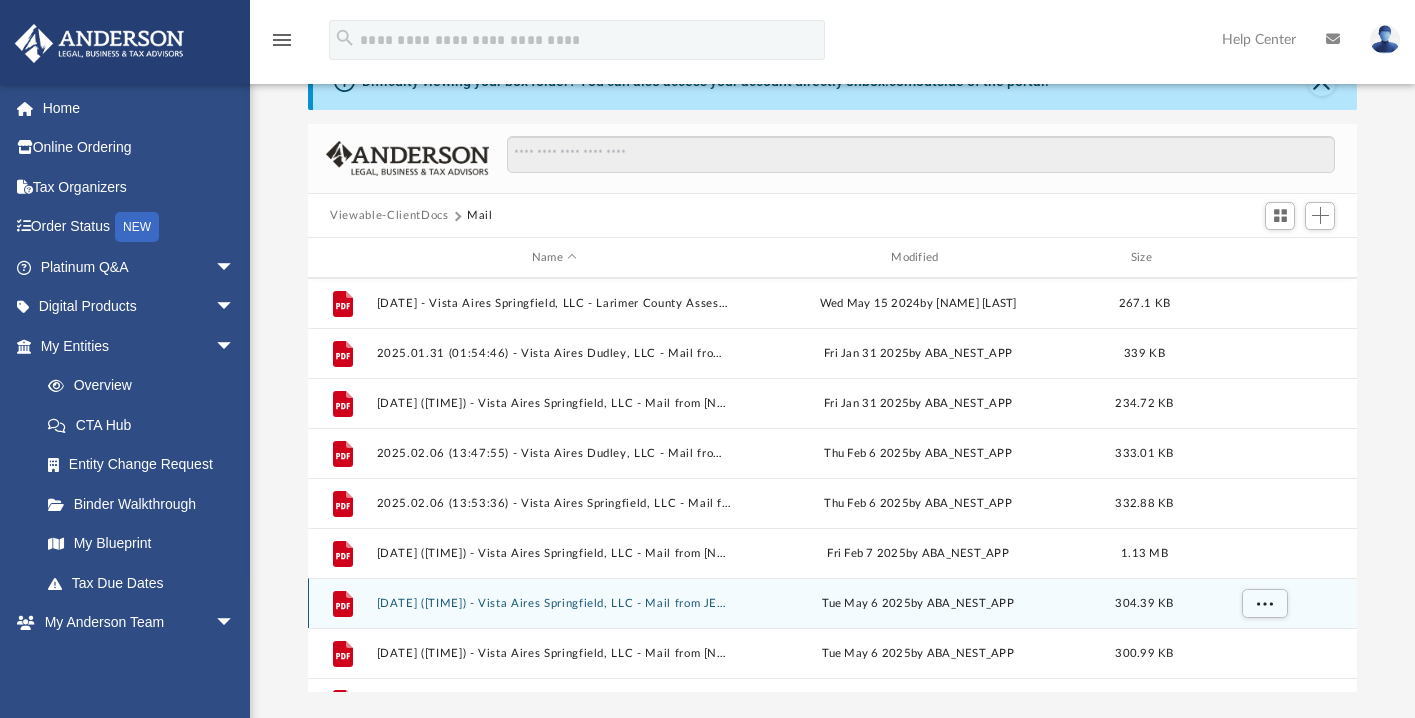 scroll, scrollTop: 335, scrollLeft: 0, axis: vertical 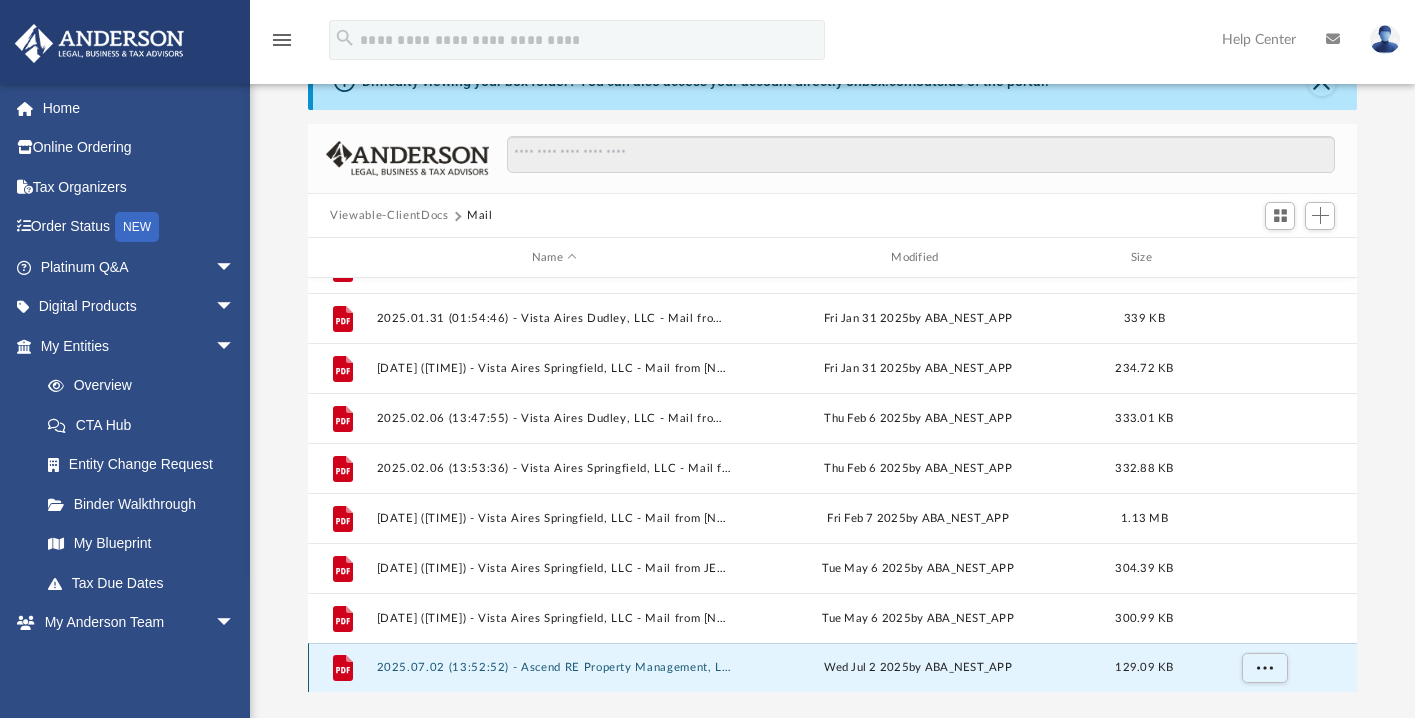 click on "2025.07.02 (13:52:52) - Ascend RE Property Management, LLC - Mail from MENT OF THE TREASURY.pdf" at bounding box center (554, 668) 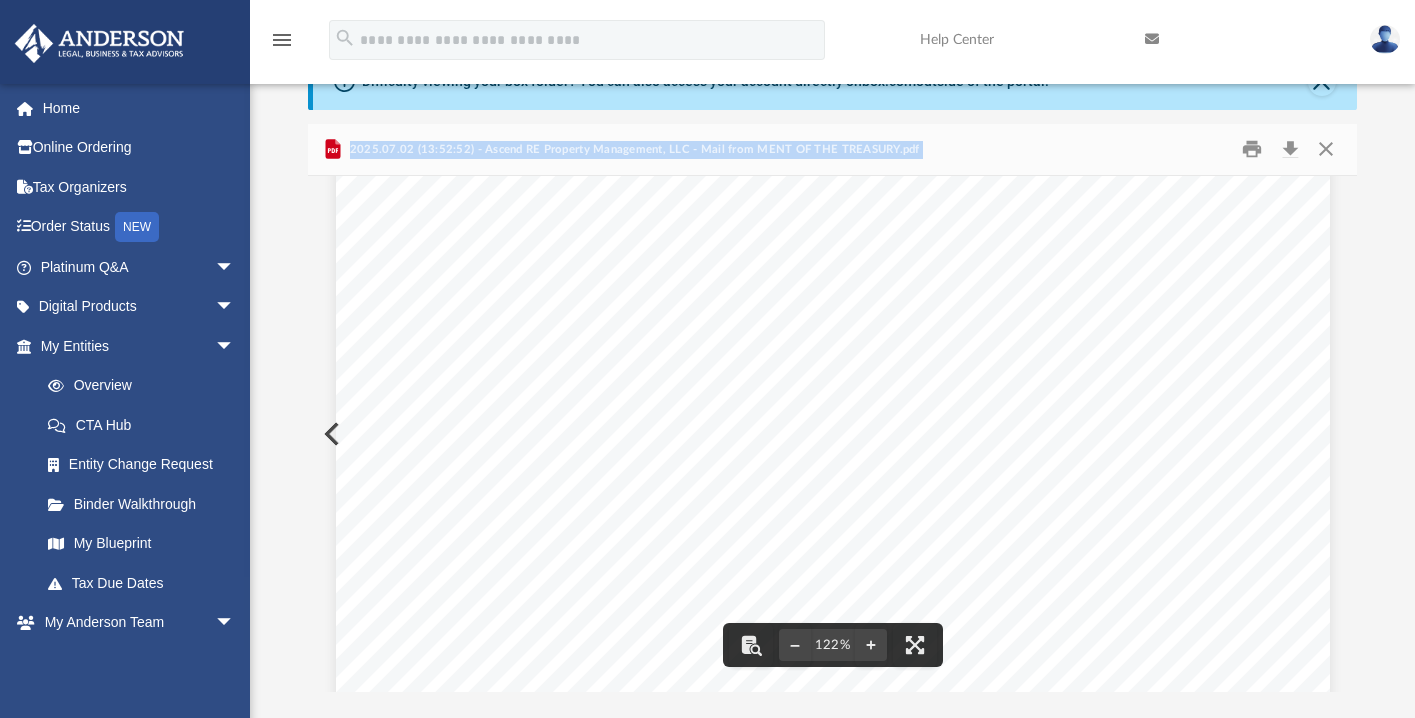 scroll, scrollTop: 400, scrollLeft: 0, axis: vertical 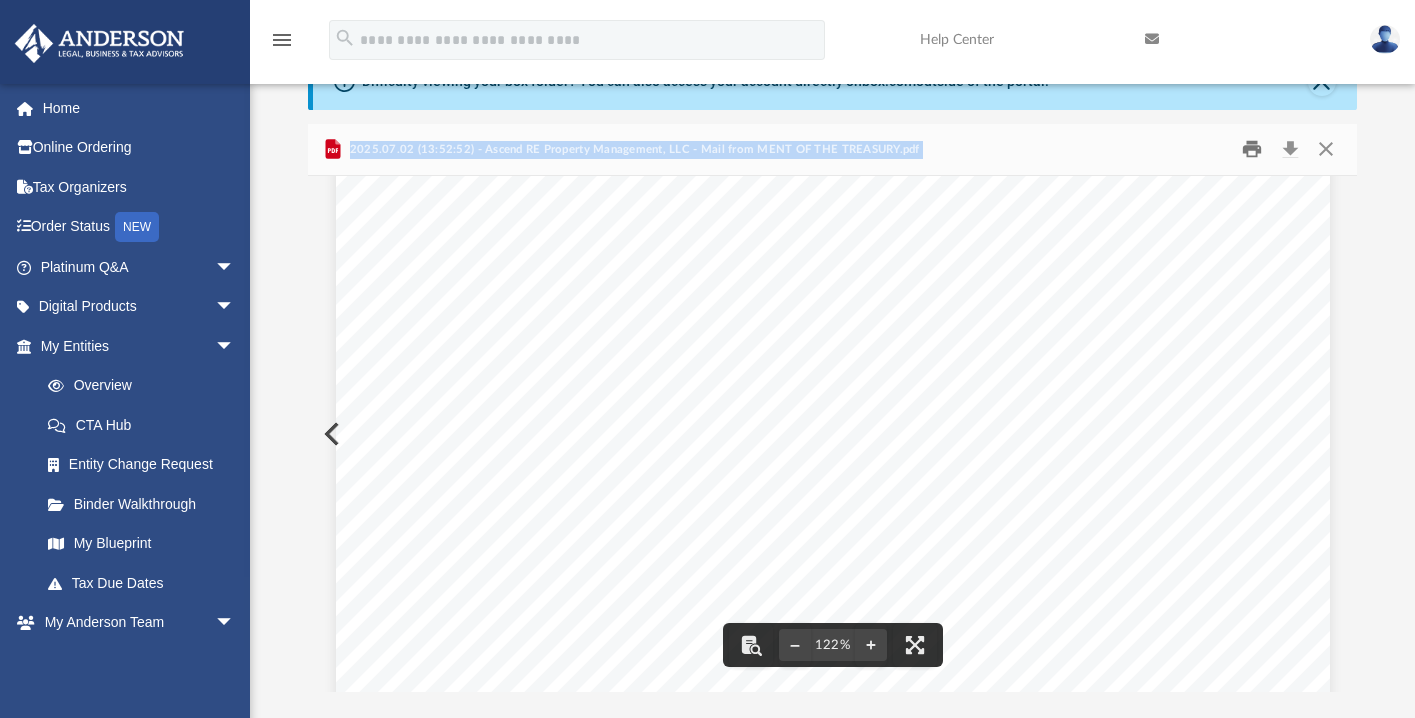 click at bounding box center (1252, 149) 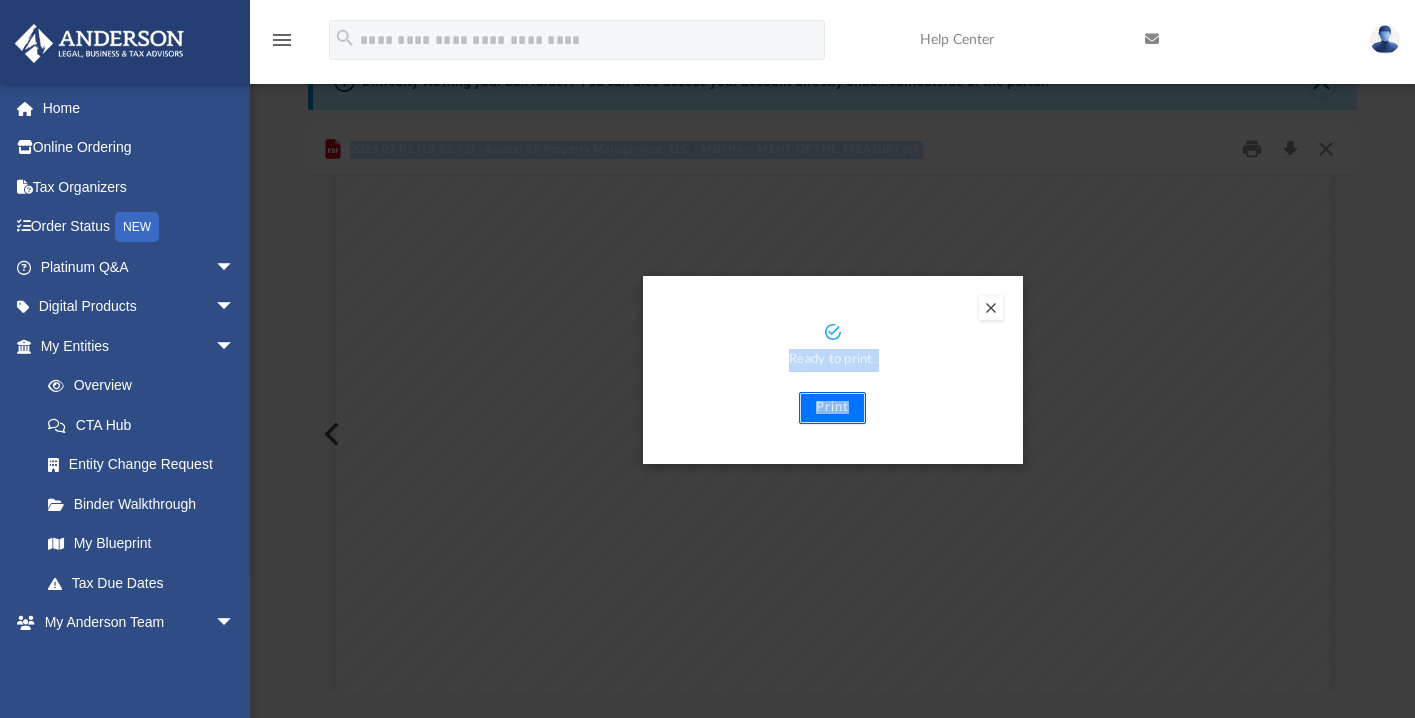 click on "Print" at bounding box center (832, 408) 